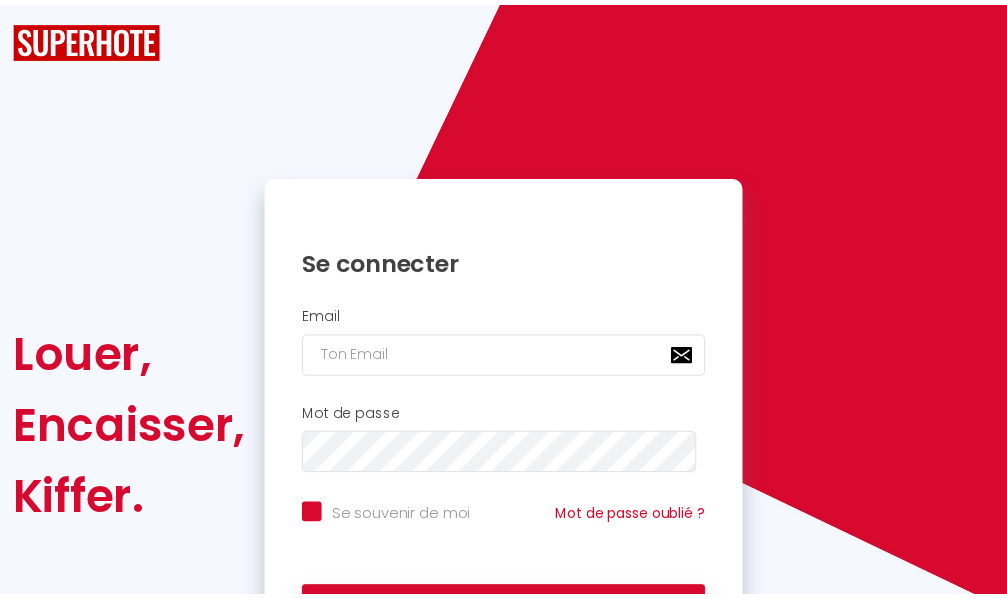scroll, scrollTop: 0, scrollLeft: 0, axis: both 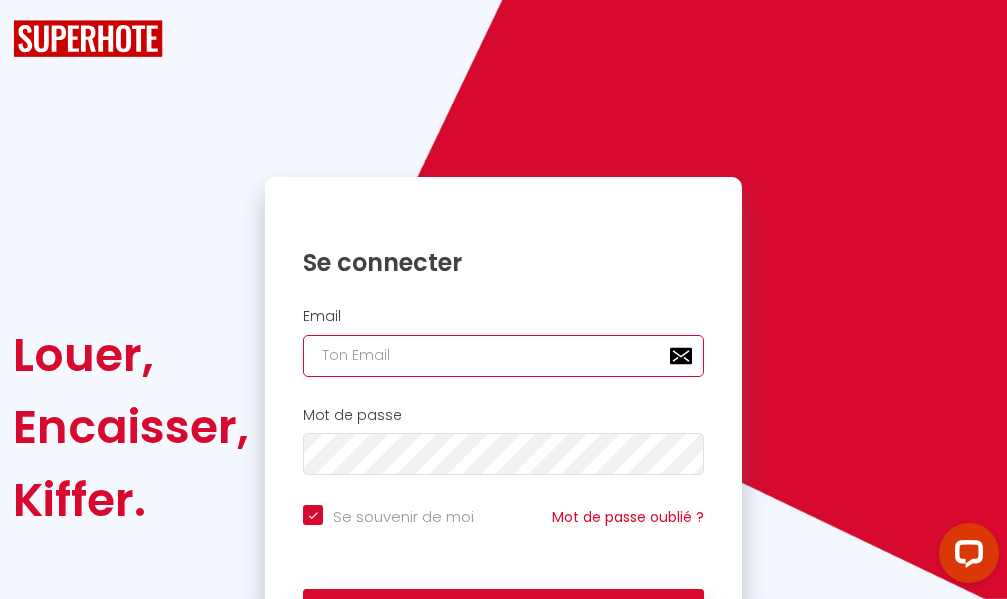 click at bounding box center [503, 356] 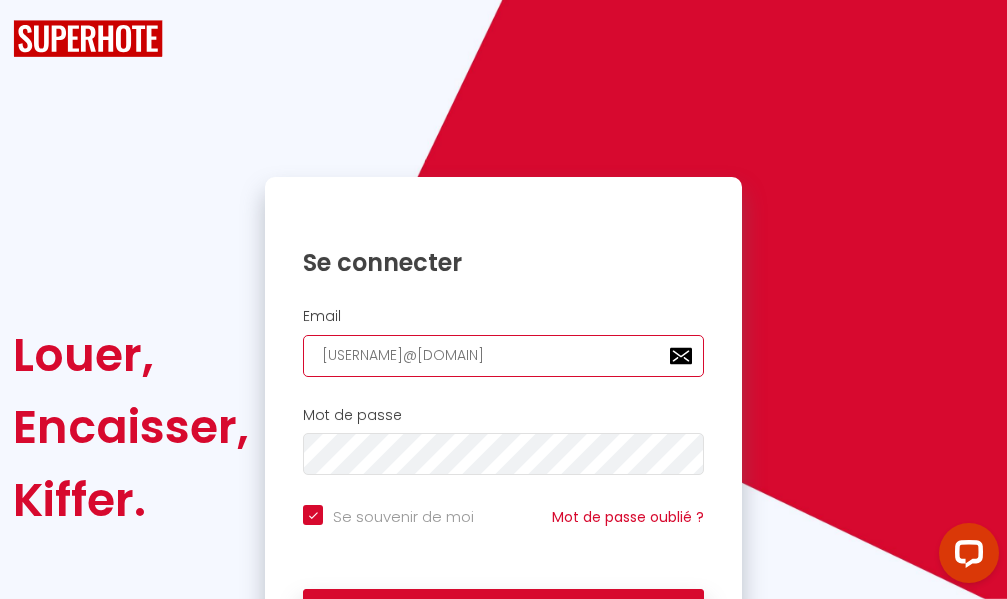 type on "[USERNAME]@[DOMAIN]" 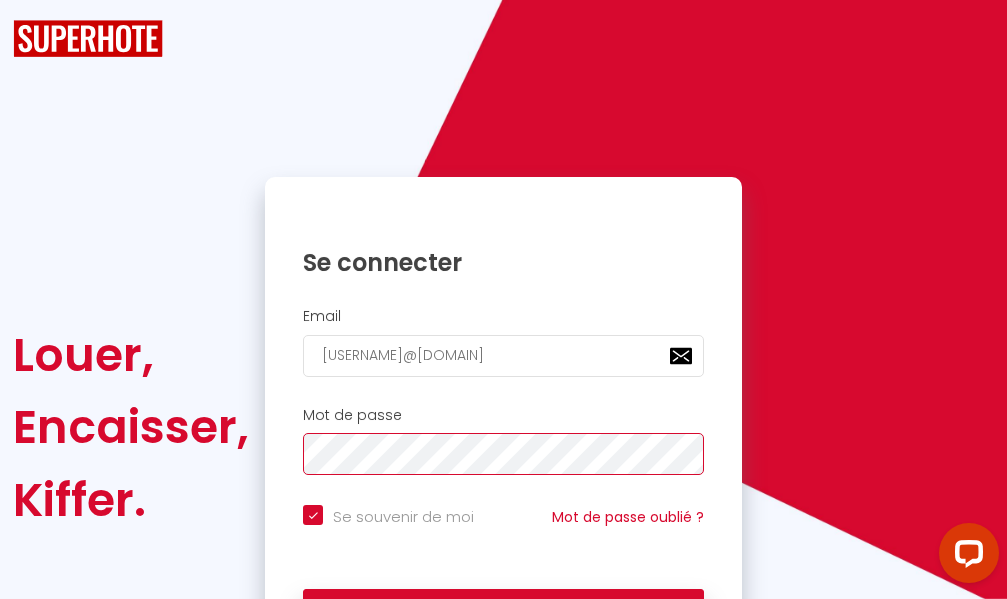click on "Se connecter" at bounding box center [503, 614] 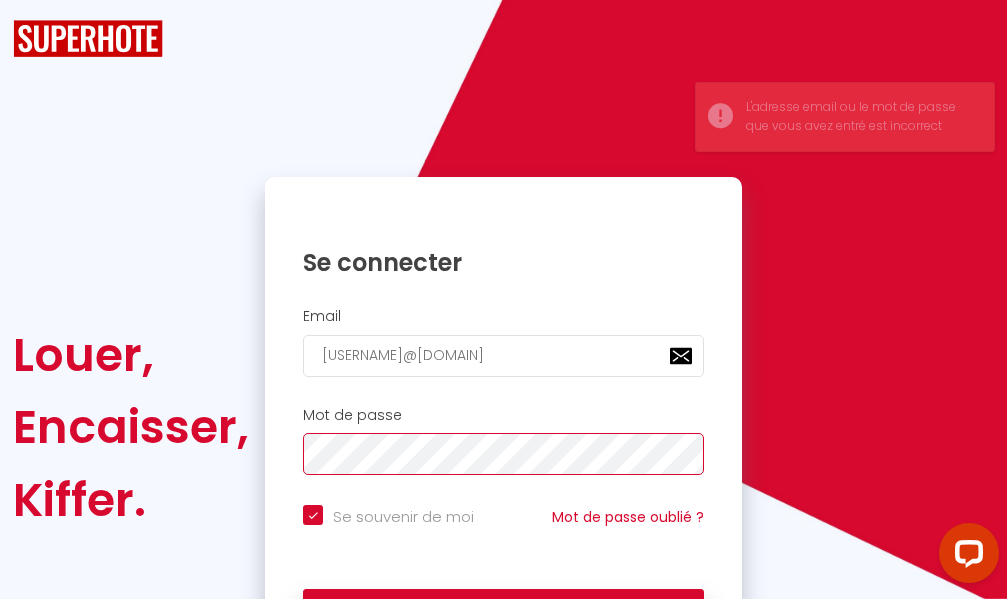 click on "Se connecter" at bounding box center [503, 614] 